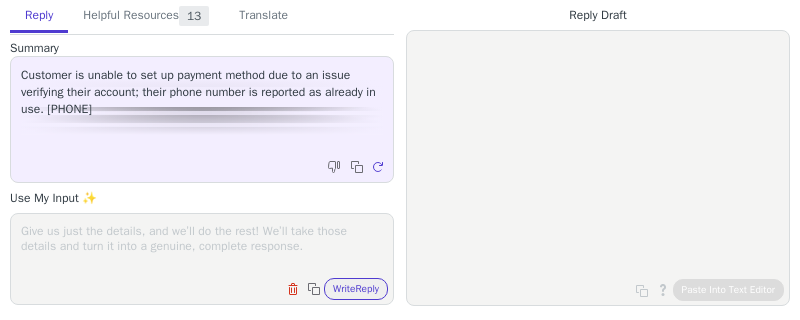 scroll, scrollTop: 0, scrollLeft: 0, axis: both 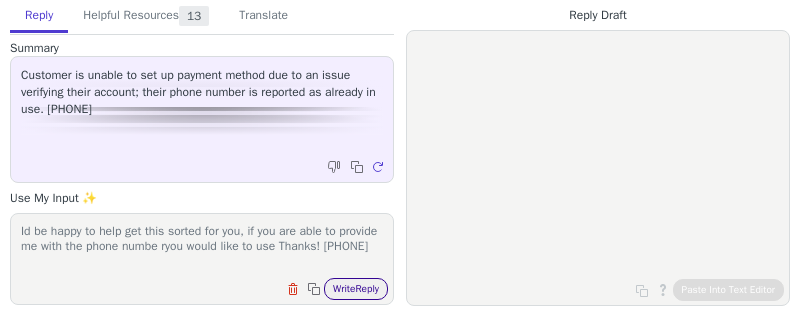 type on "Id be happy to help get this sorted for you, if you are able to provide me with the phone numbe ryou would like to use Thanks!" 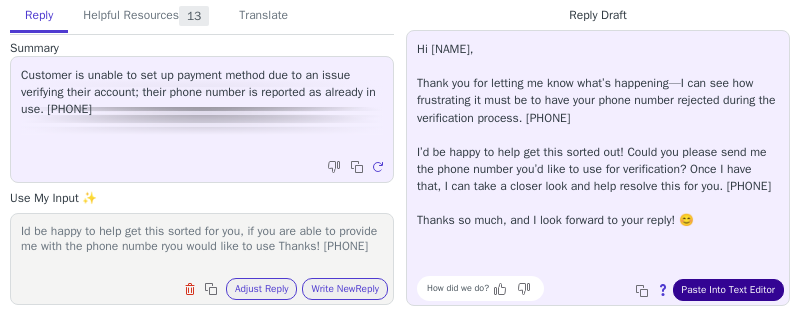 click on "Paste Into Text Editor" at bounding box center (728, 290) 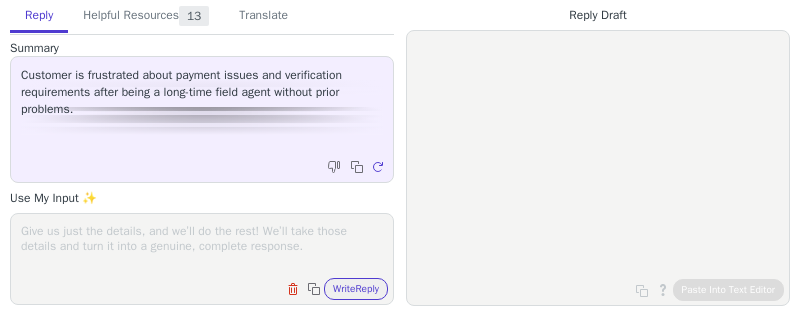 scroll, scrollTop: 0, scrollLeft: 0, axis: both 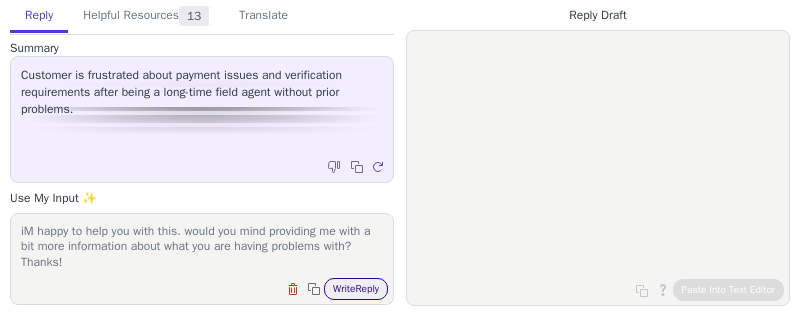 type on "iM happy to help you with this. would you mind providing me with a bit more information about what you are having problems with? Thanks!" 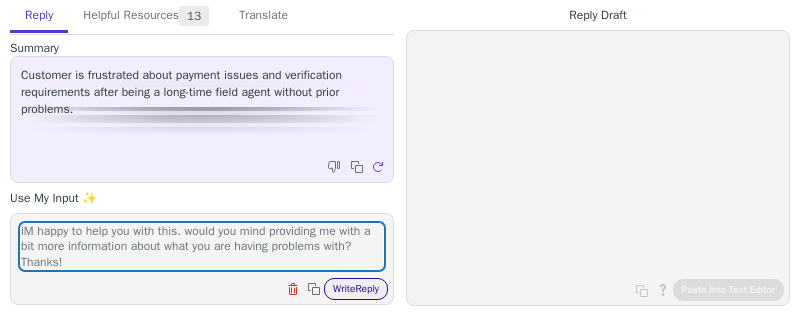 click on "Write  Reply" at bounding box center (356, 289) 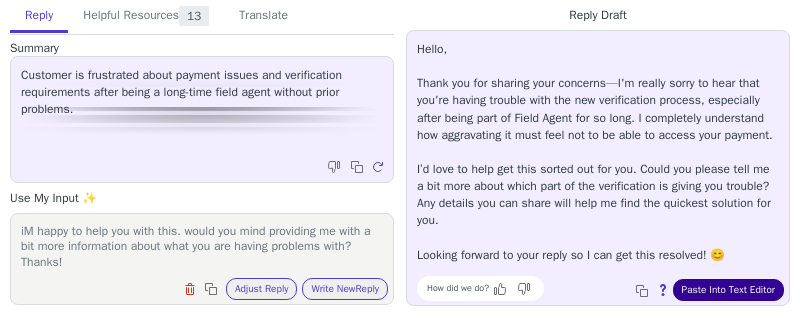 click on "Paste Into Text Editor" at bounding box center [728, 290] 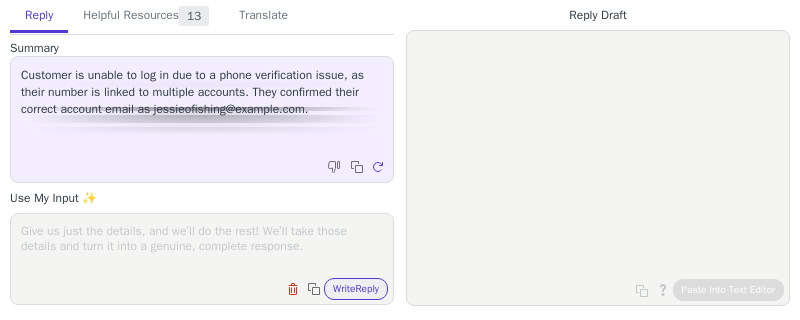 scroll, scrollTop: 0, scrollLeft: 0, axis: both 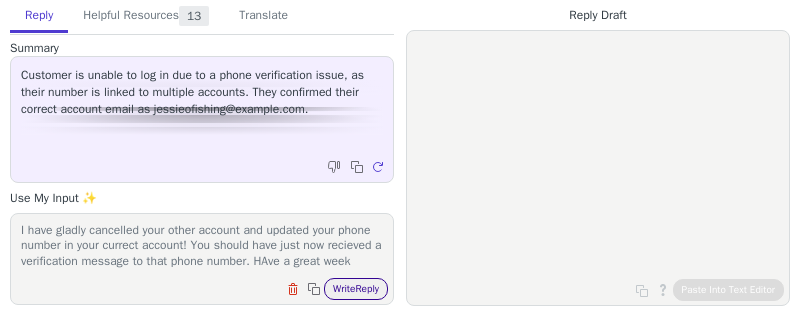 type on "I have gladly cancelled your other account and updated your phone number in your currect account! You should have just now recieved a verification message to that phone number. HAve a great week" 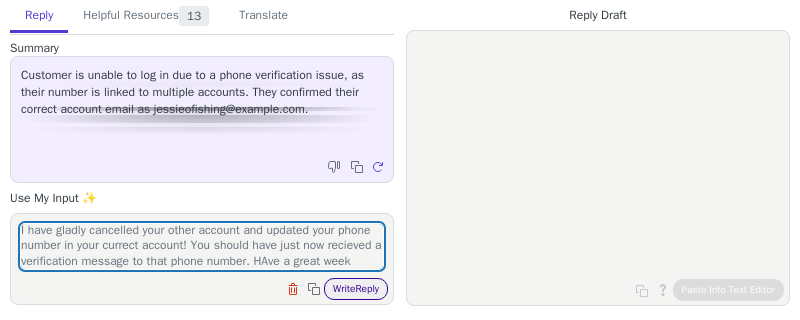 click on "Write  Reply" at bounding box center (356, 289) 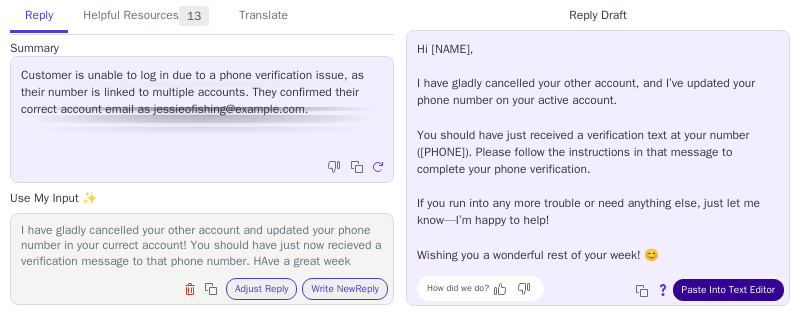 click on "Paste Into Text Editor" at bounding box center (728, 290) 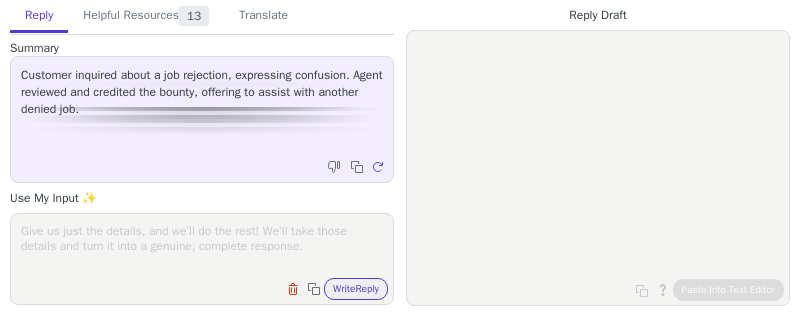 scroll, scrollTop: 0, scrollLeft: 0, axis: both 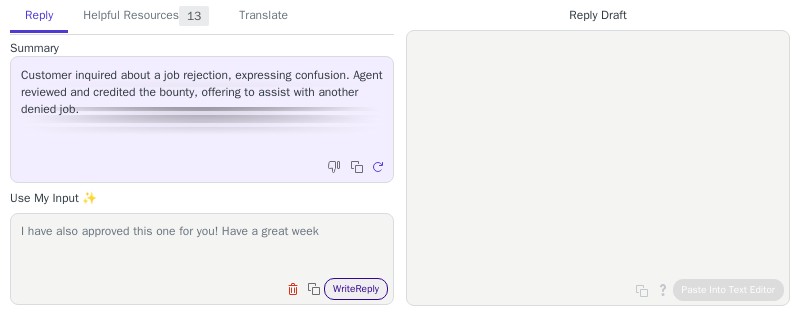 type on "I have also approved this one for you! Have a great week" 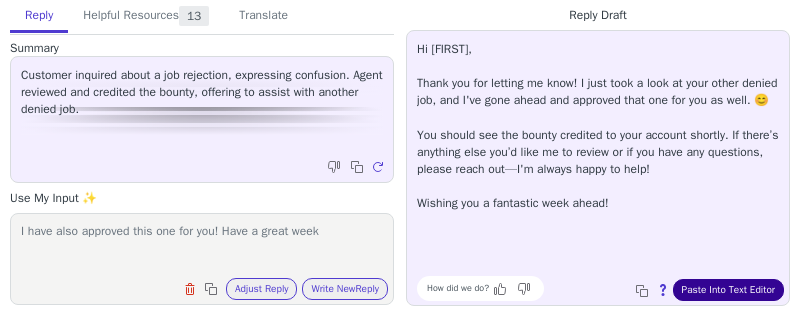 click on "Paste Into Text Editor" at bounding box center (728, 290) 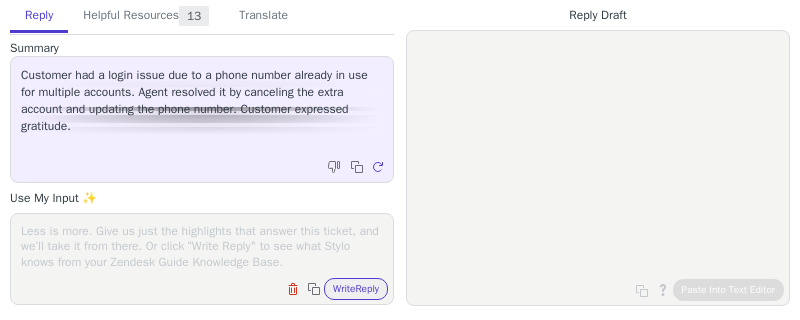 scroll, scrollTop: 0, scrollLeft: 0, axis: both 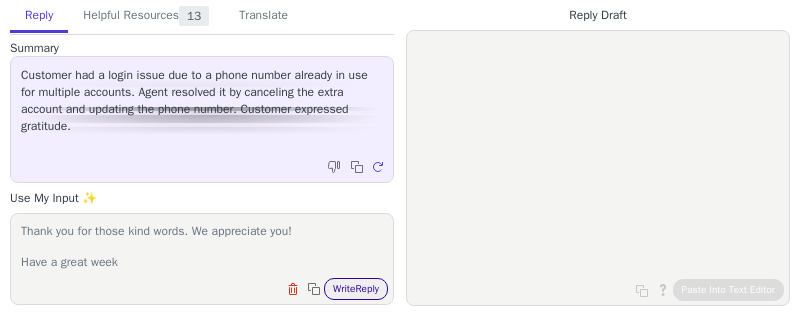 type on "Thank you for those kind words. We appreciate you!
Have a great week" 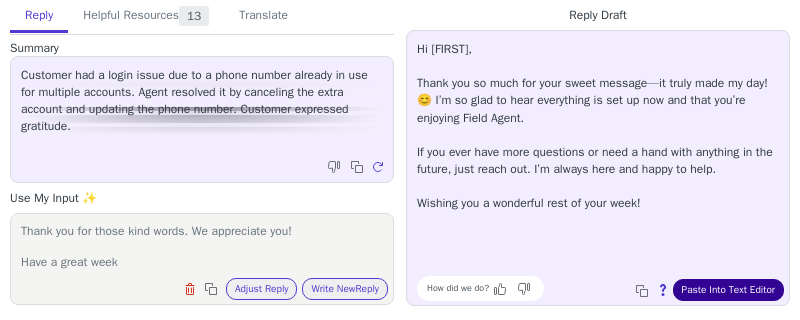 click on "Paste Into Text Editor" at bounding box center (728, 290) 